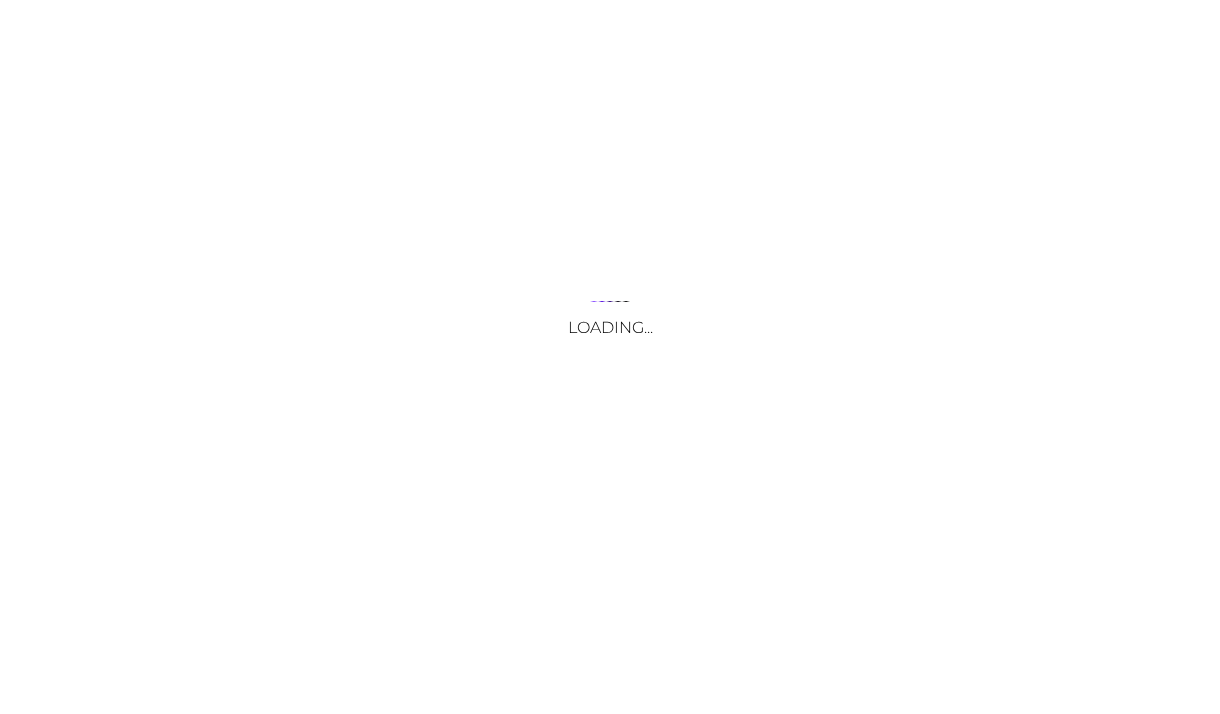 scroll, scrollTop: 0, scrollLeft: 0, axis: both 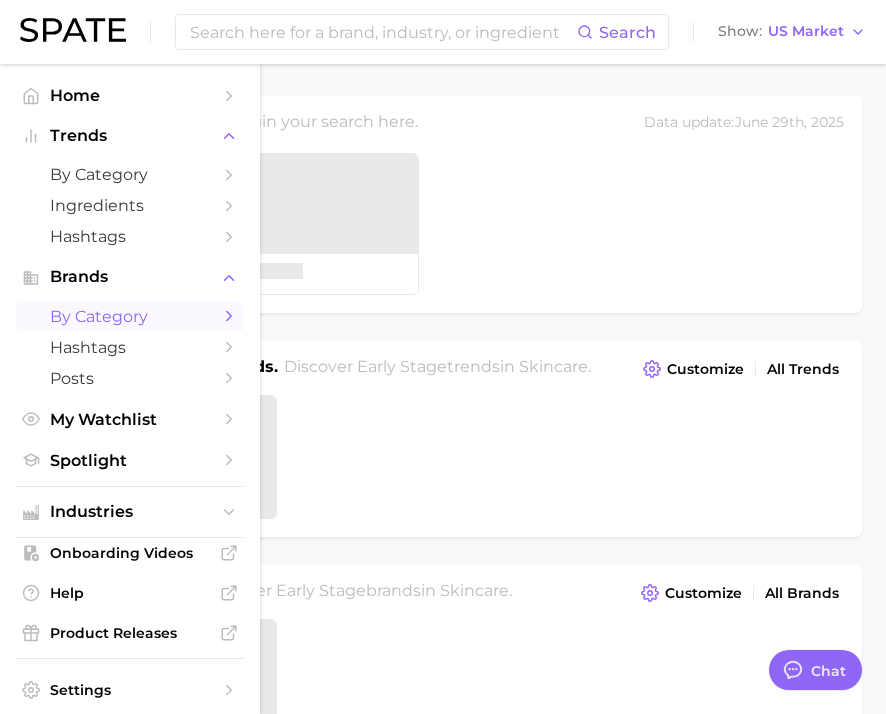 type on "x" 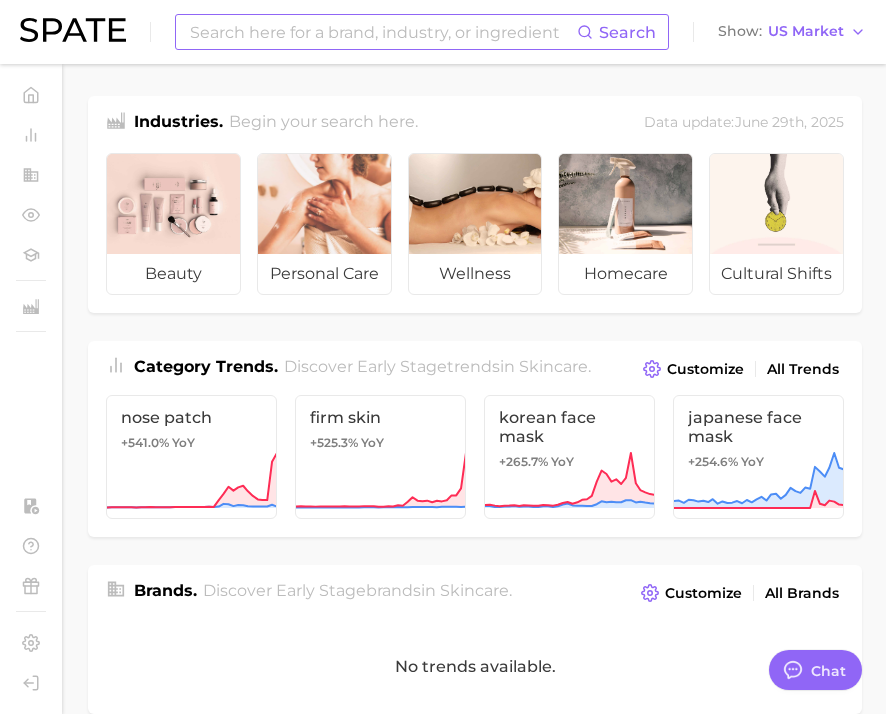 click at bounding box center (382, 32) 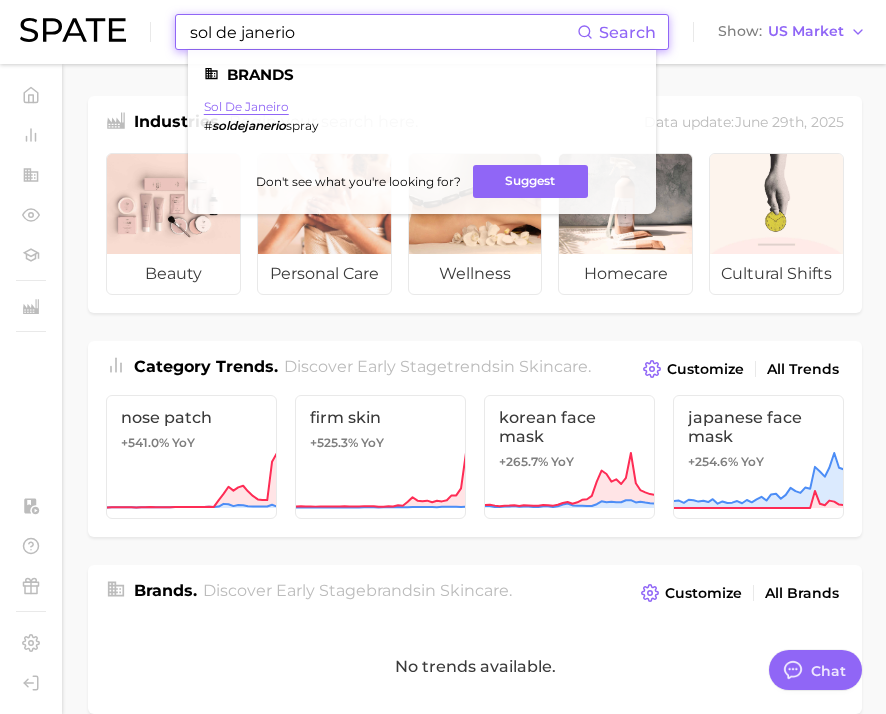 type on "sol de janerio" 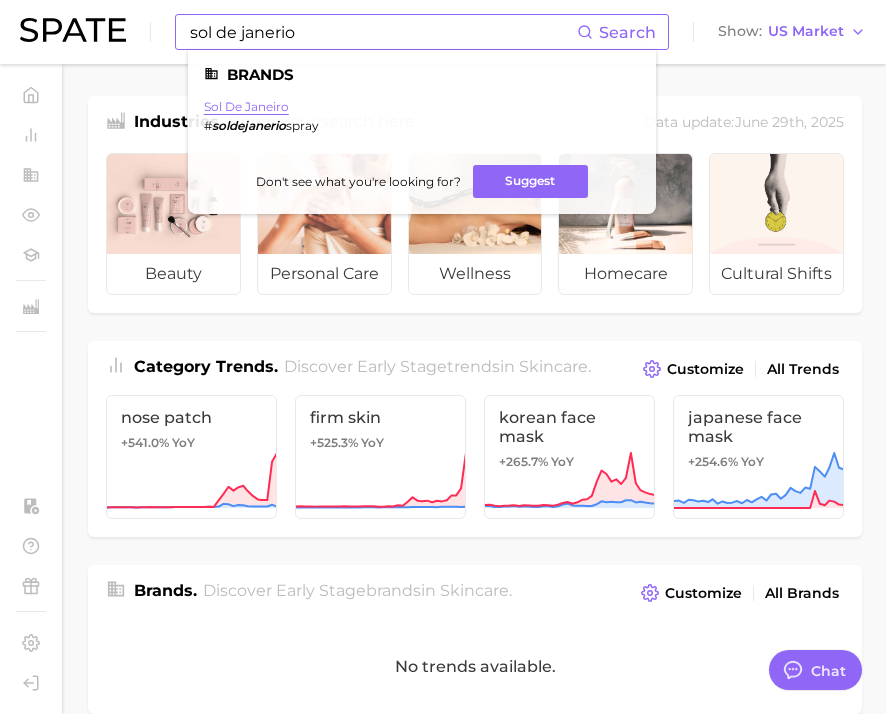 click on "sol de janeiro" at bounding box center (246, 106) 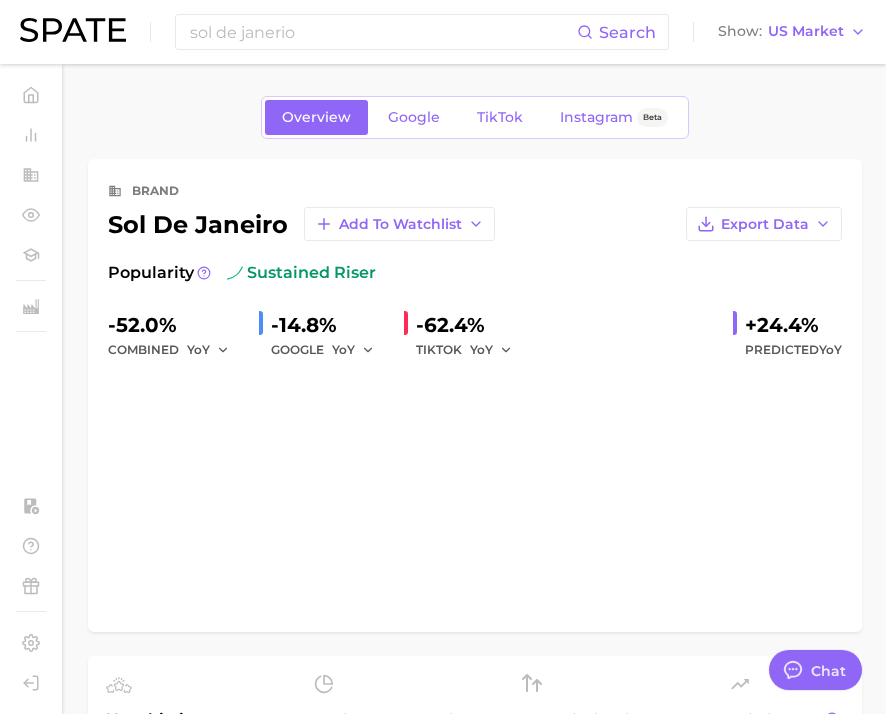 type on "x" 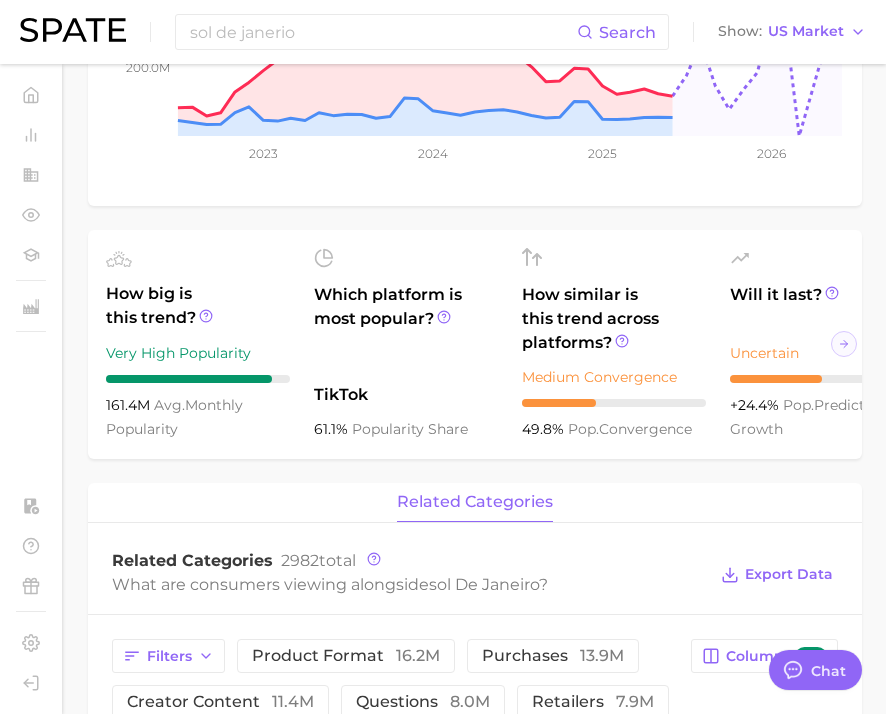 scroll, scrollTop: 958, scrollLeft: 0, axis: vertical 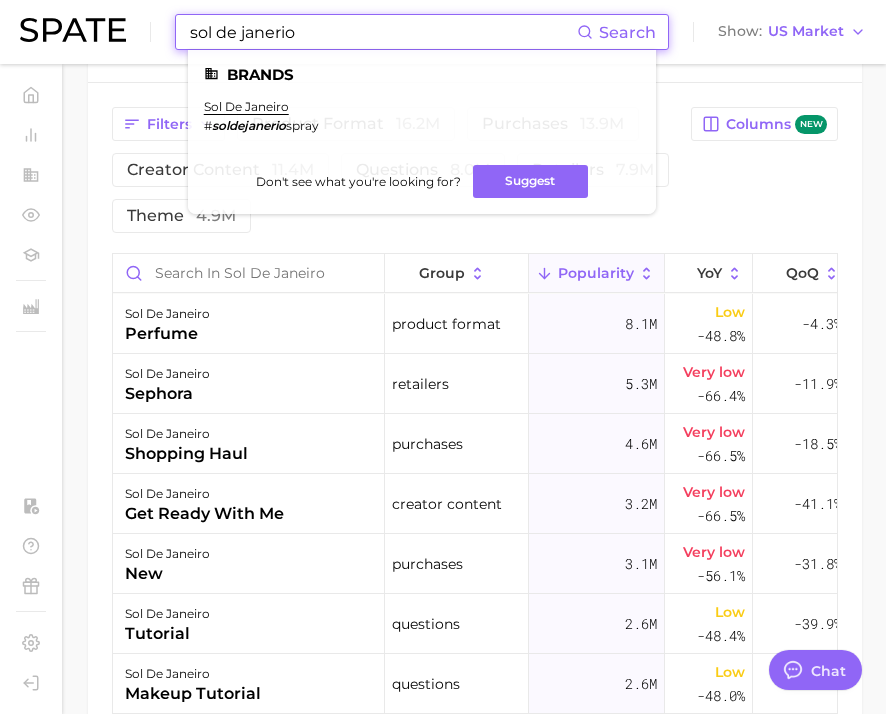 click on "sol de janerio" at bounding box center [382, 32] 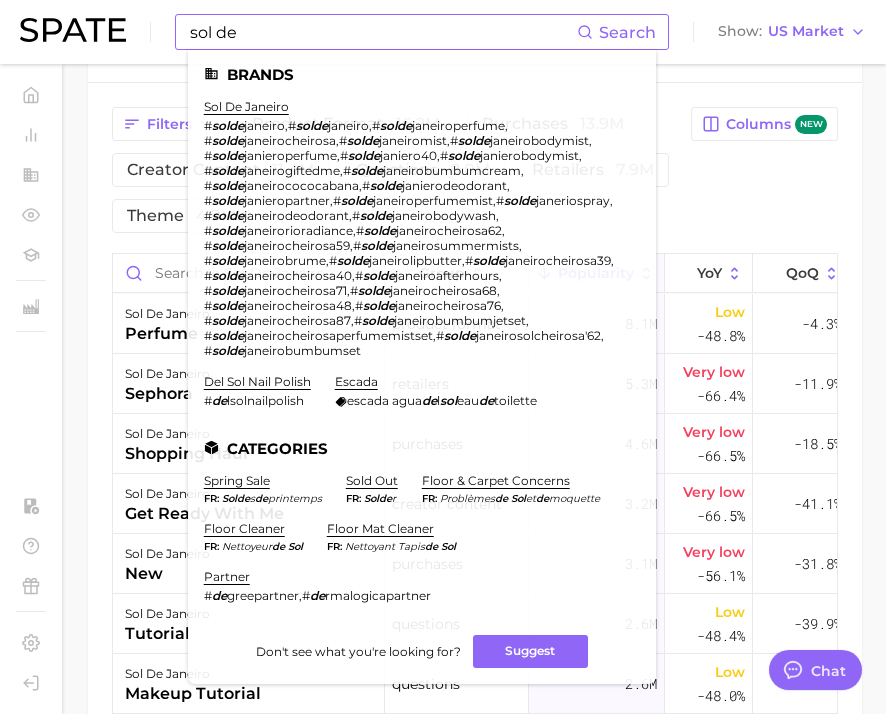 click on "sol de janeiro # solde janiero ,  # solde janeiro ,  # solde janeiroperfume ,  # solde janeirocheirosa ,  # solde janeiromist ,  # solde janeirobodymist ,  # solde janieroperfume ,  # solde janiero40 ,  # solde janierobodymist ,  # solde janeirogiftedme ,  # solde janeirobumbumcream ,  # solde janeirococacabana ,  # solde janierodeodorant ,  # solde janieropartner ,  # solde janeiroperfumemist ,  # solde janeriospray ,  # solde janeirodeodorant ,  # solde janeirobodywash ,  # solde janeirorioradiance ,  # solde janeirocheirosa62 ,  # solde janeirocheirosa59 ,  # solde janeirosummermists ,  # solde janeirobrume ,  # solde janeirolipbutter ,  # solde janeirocheirosa39 ,  # solde janeirocheirosa40 ,  # solde janeiroafterhours ,  # solde janeirocheirosa71 ,  # solde janeirocheirosa68 ,  # solde janeirocheirosa48 ,  # solde janeirocheirosa76 ,  # solde janeirocheirosa87 ,  # solde janeirobumbumjetset ,  # solde janeirocheirosaperfumemistset ,  # solde janeirosolcheirosa'62 ,  # solde janeirobumbumset" at bounding box center [410, 228] 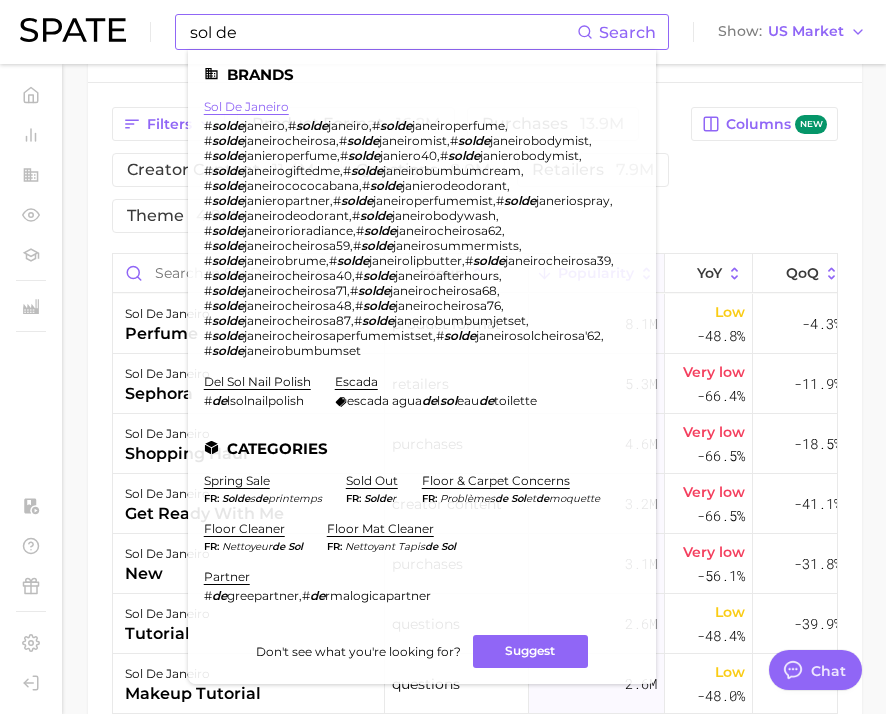 click on "sol de janeiro" at bounding box center (246, 106) 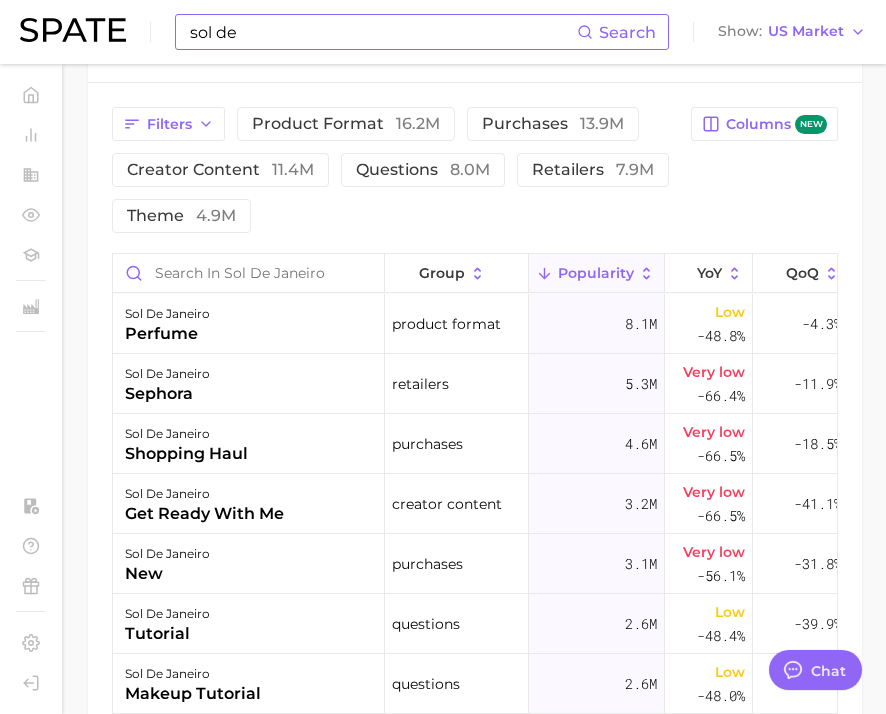 click on "sol de" at bounding box center (382, 32) 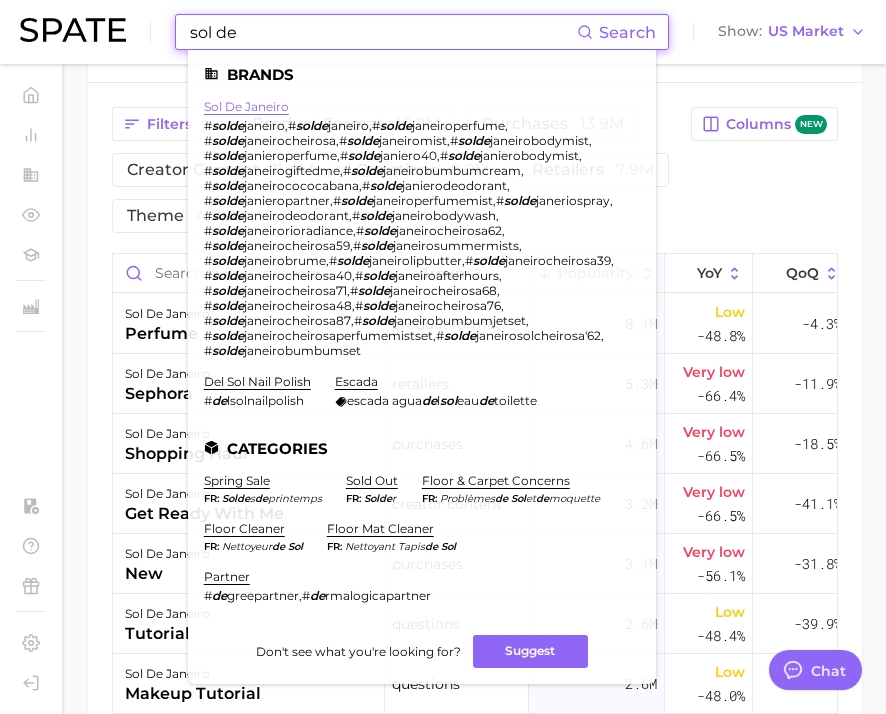 click on "sol de janeiro" at bounding box center [246, 106] 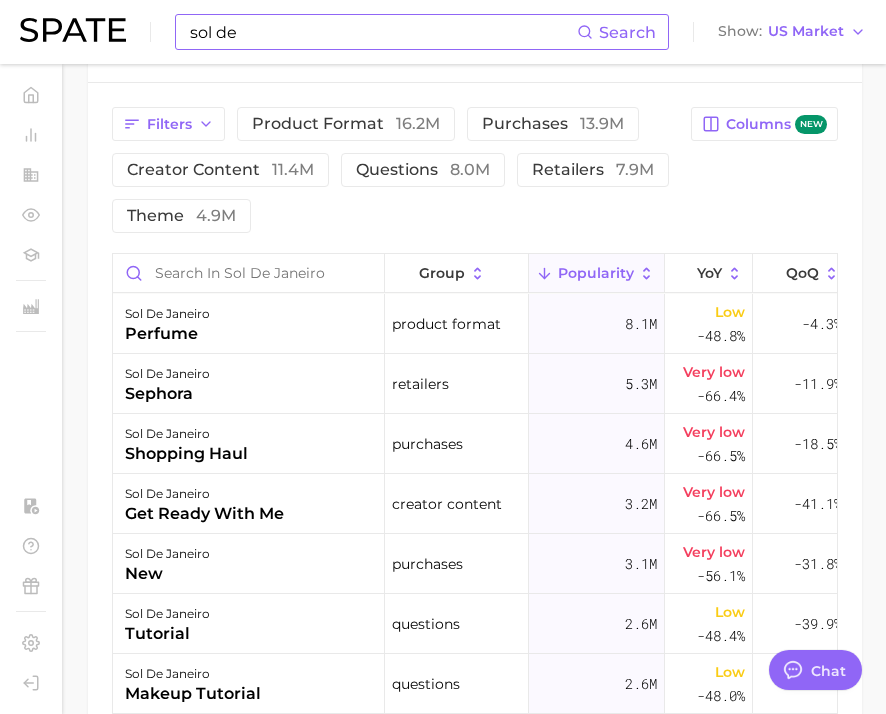 click on "sol de Search Show US Market" at bounding box center [443, 32] 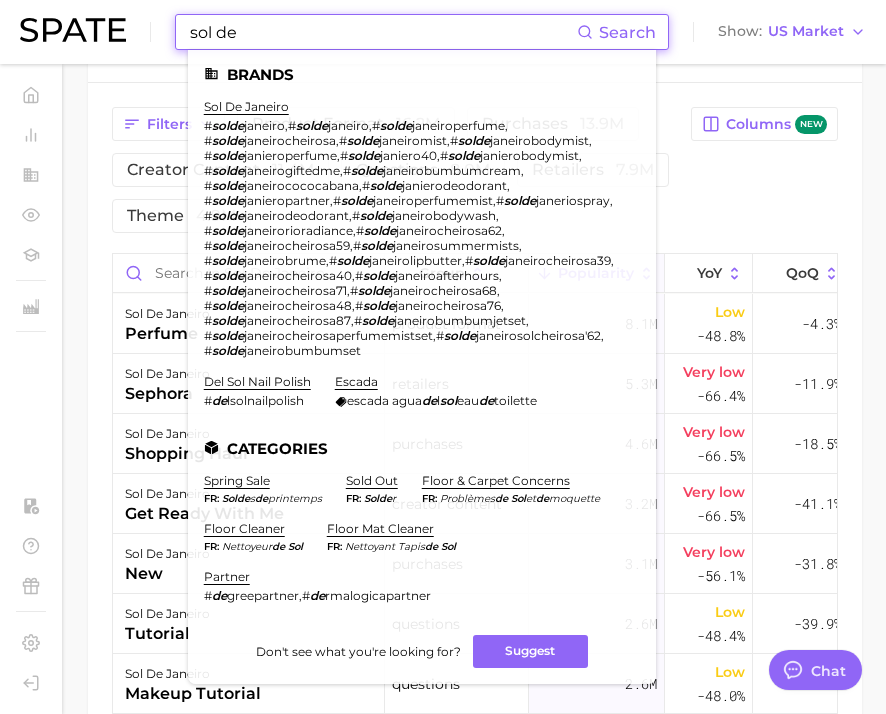 click on "sol de" at bounding box center (382, 32) 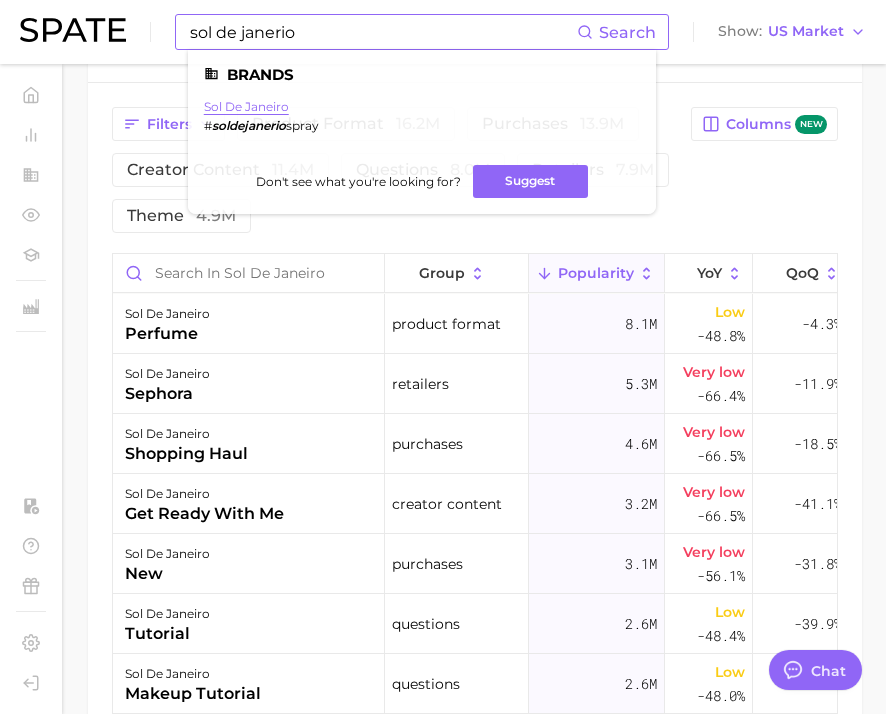 click on "sol de janeiro" at bounding box center [246, 106] 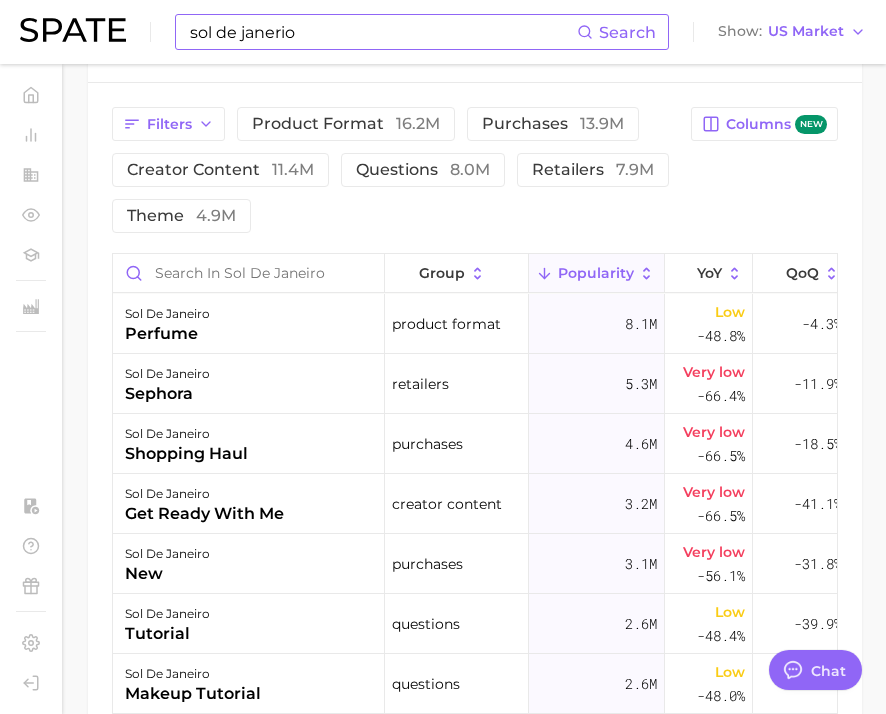 click on "sol de janerio" at bounding box center [382, 32] 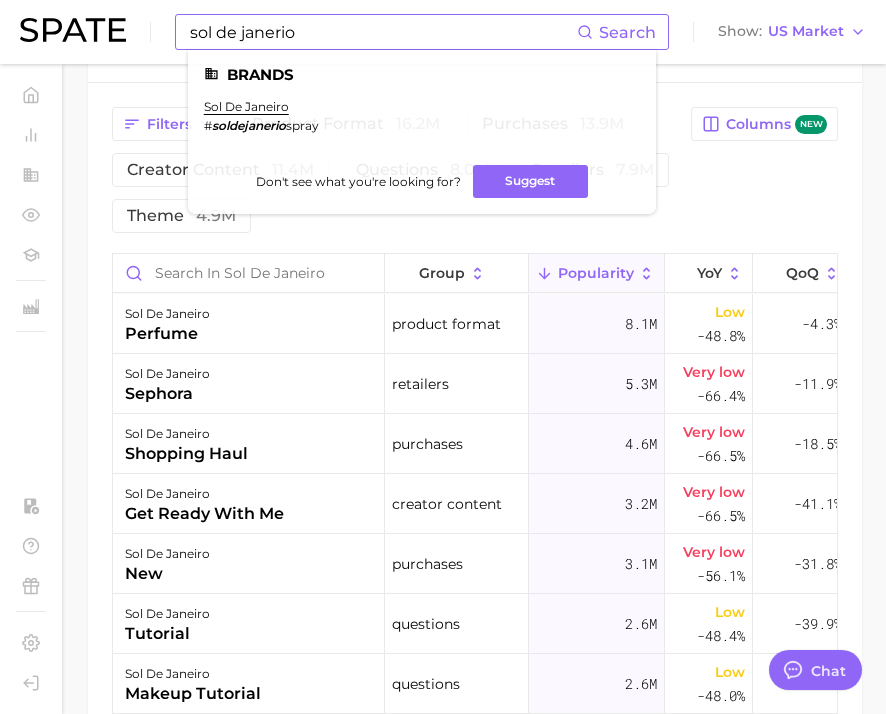 click on "Brands sol de janeiro # soldejanerio spray Don't see what you're looking for? Suggest" at bounding box center [422, 132] 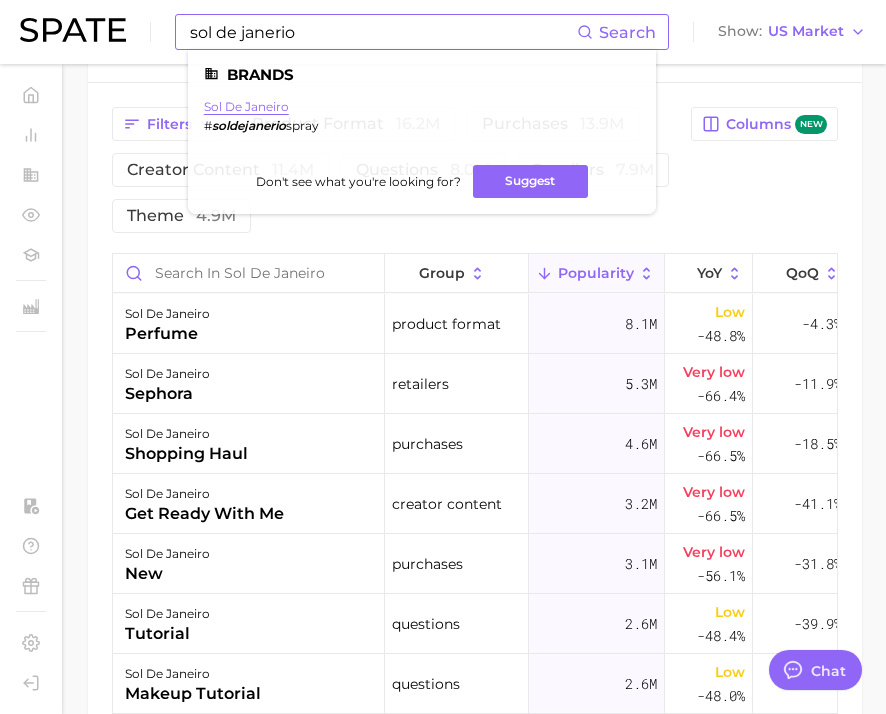 click on "sol de janeiro" at bounding box center [246, 106] 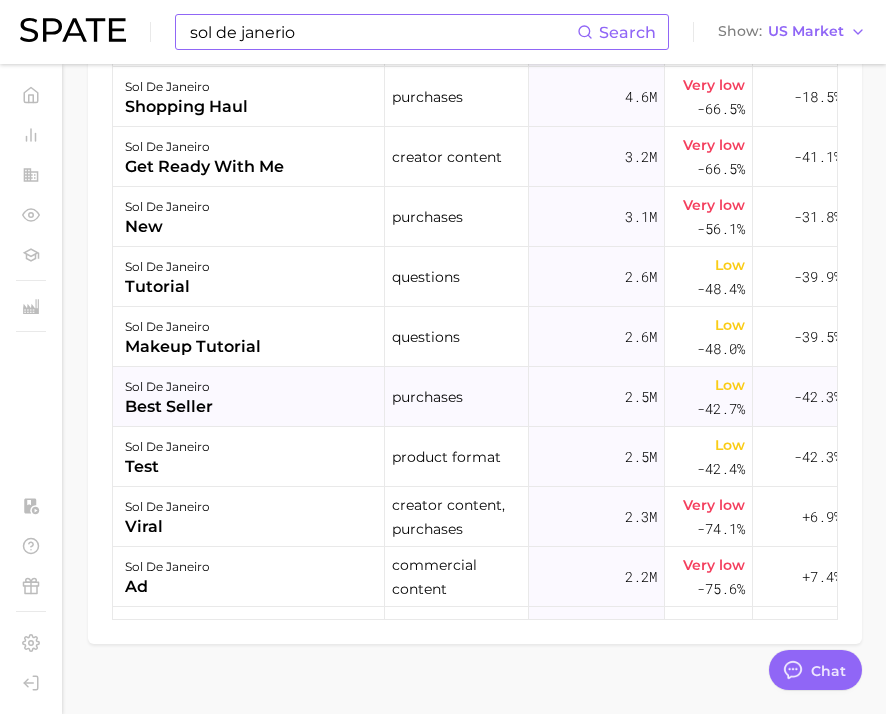 scroll, scrollTop: 1300, scrollLeft: 0, axis: vertical 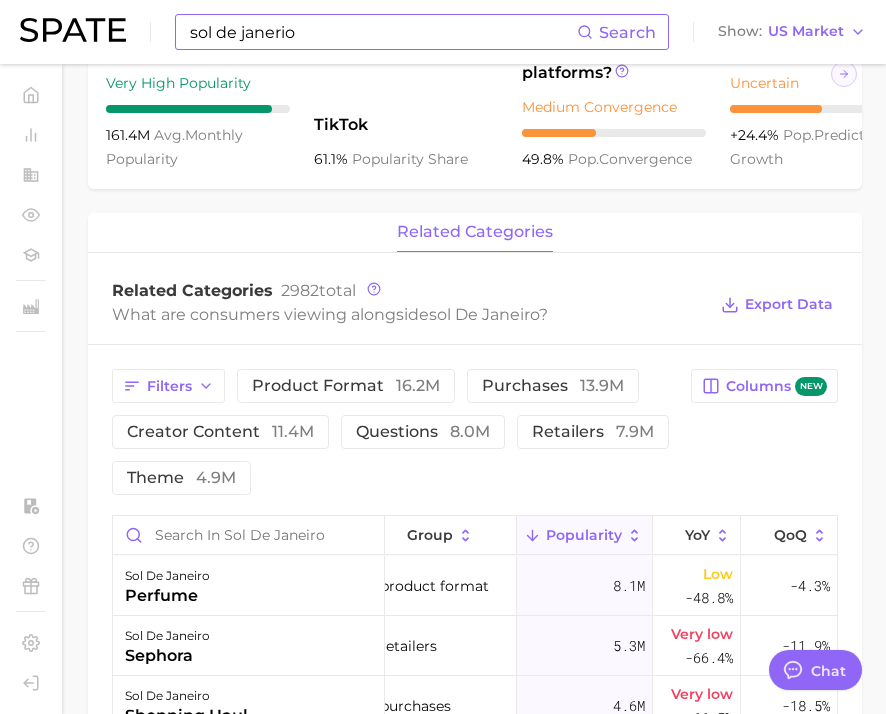 click on "sol de janerio" at bounding box center [382, 32] 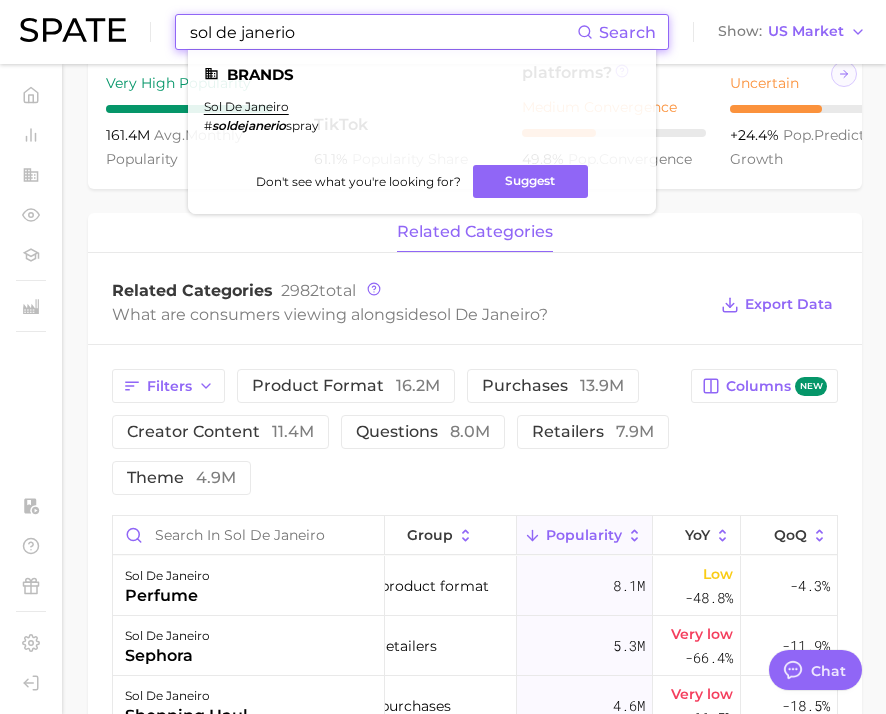 click on "sol de janerio" at bounding box center [382, 32] 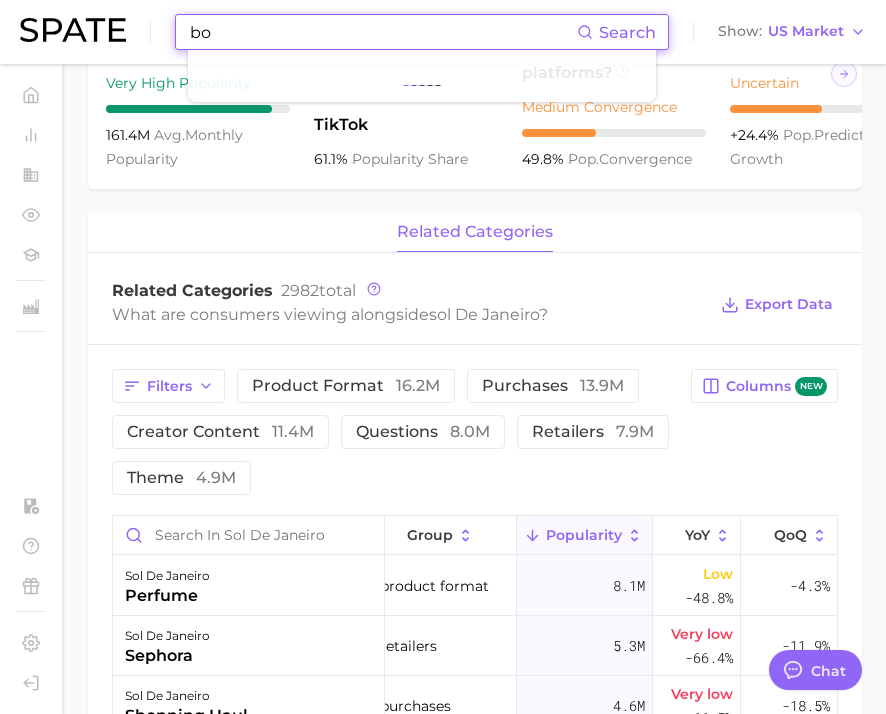 type on "b" 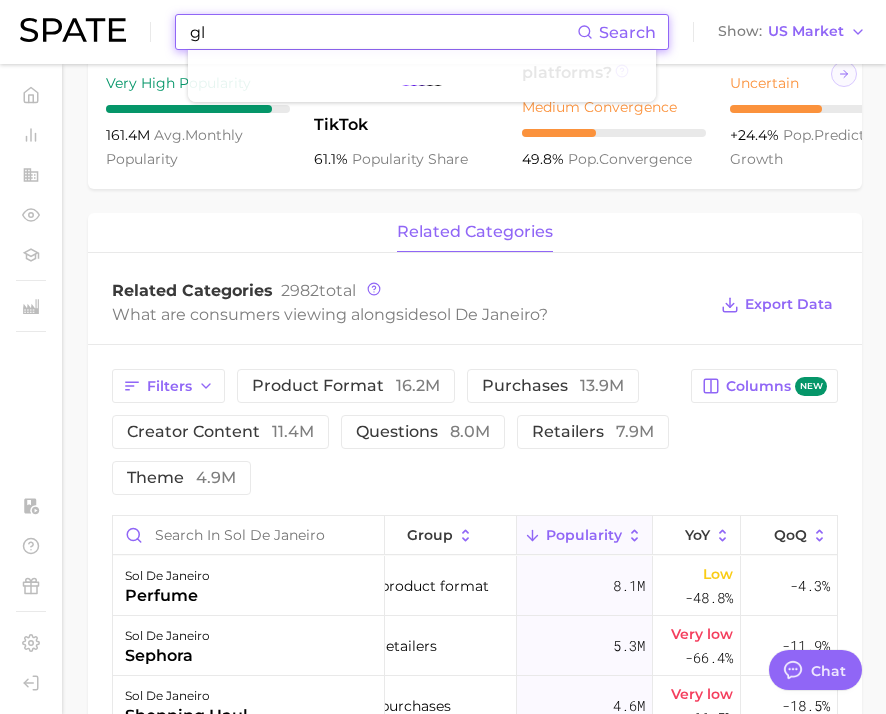 type on "g" 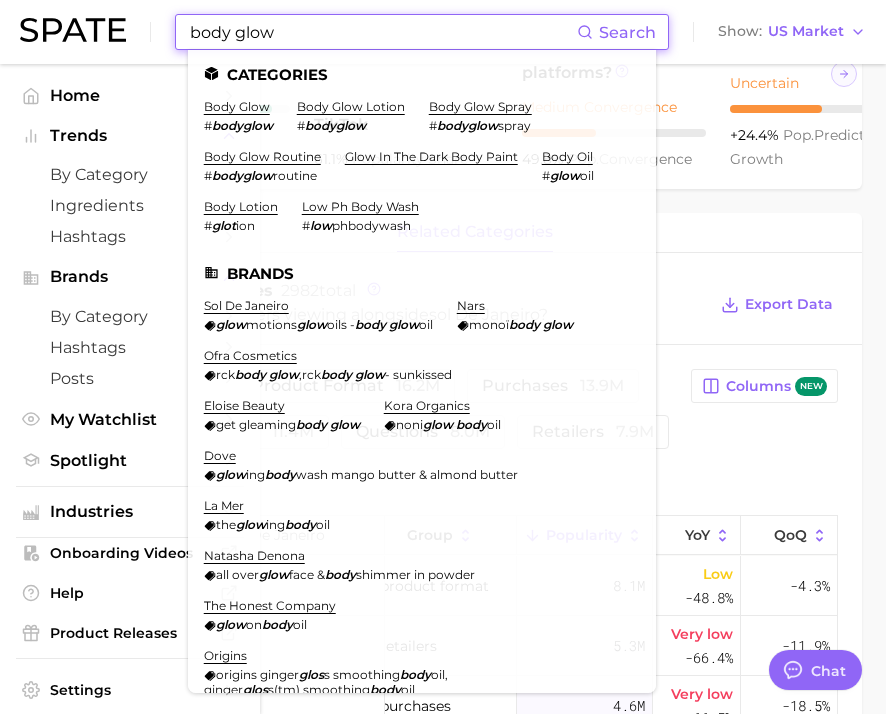 type on "body glow" 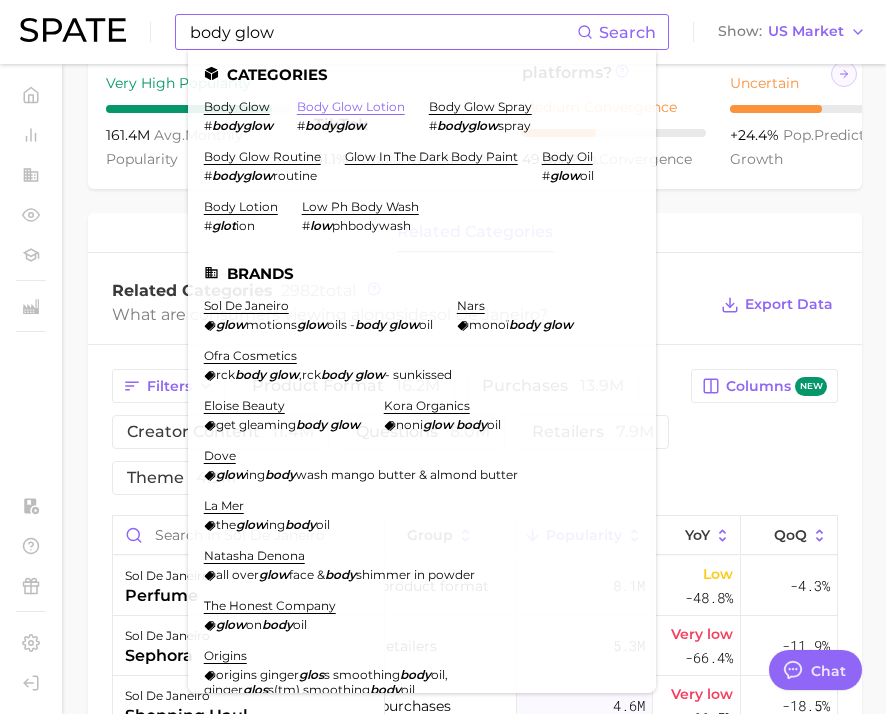 click on "body glow lotion" at bounding box center [351, 106] 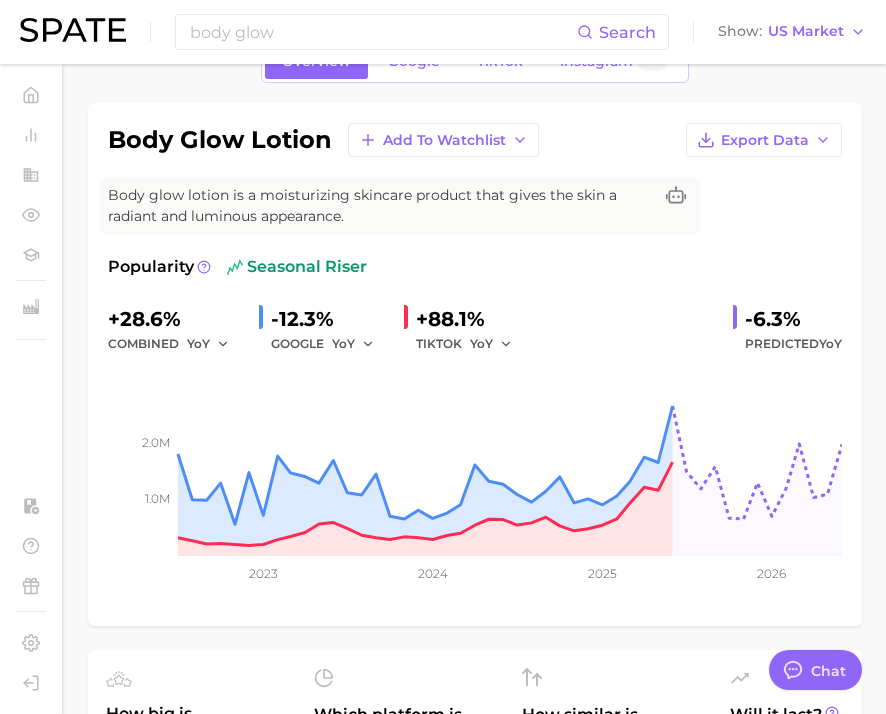 scroll, scrollTop: 0, scrollLeft: 0, axis: both 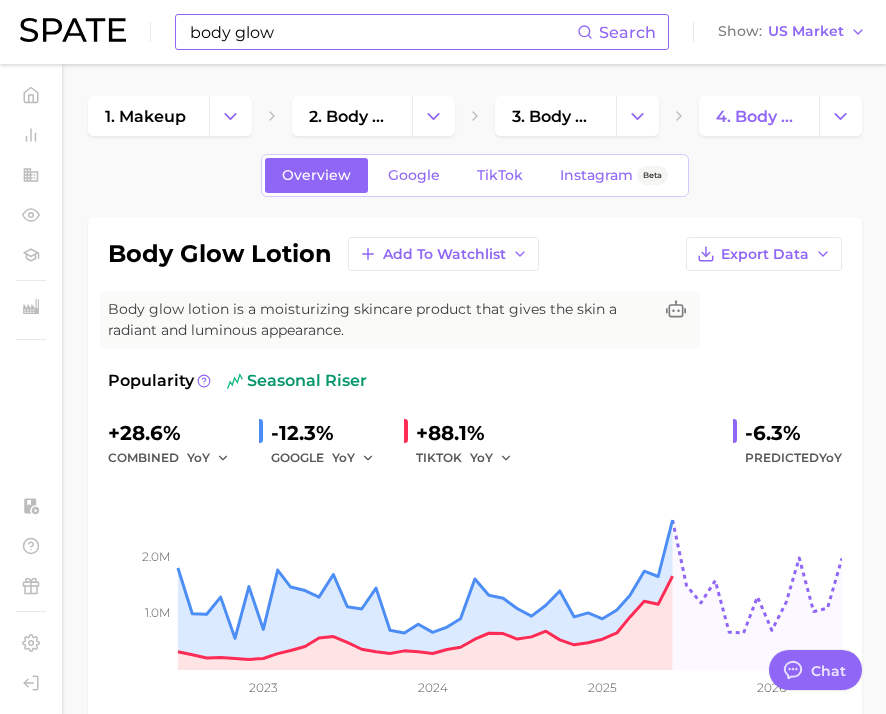 click on "body glow" at bounding box center (382, 32) 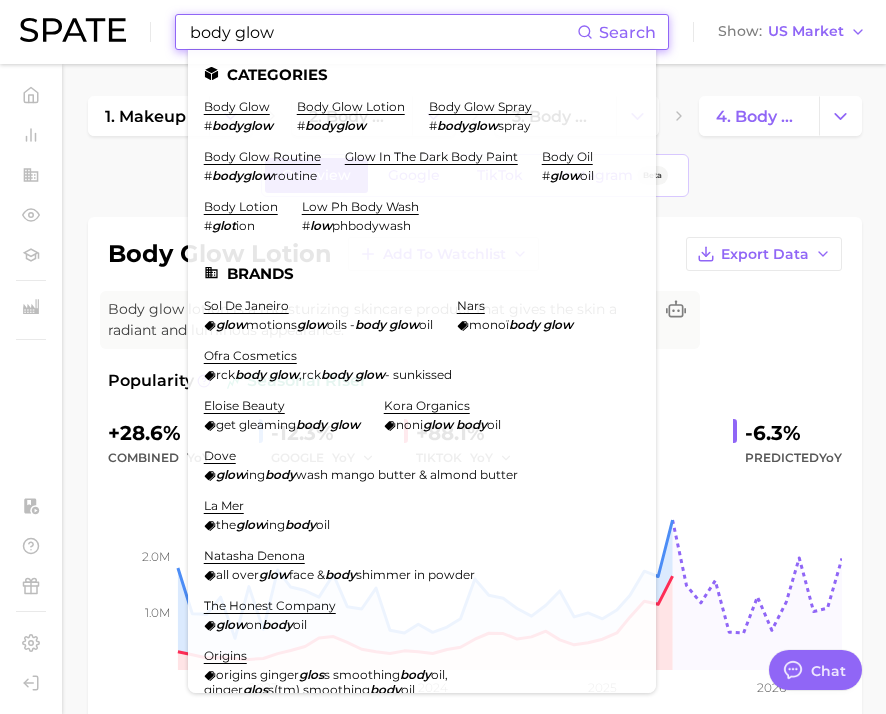 click on "body glow" at bounding box center [382, 32] 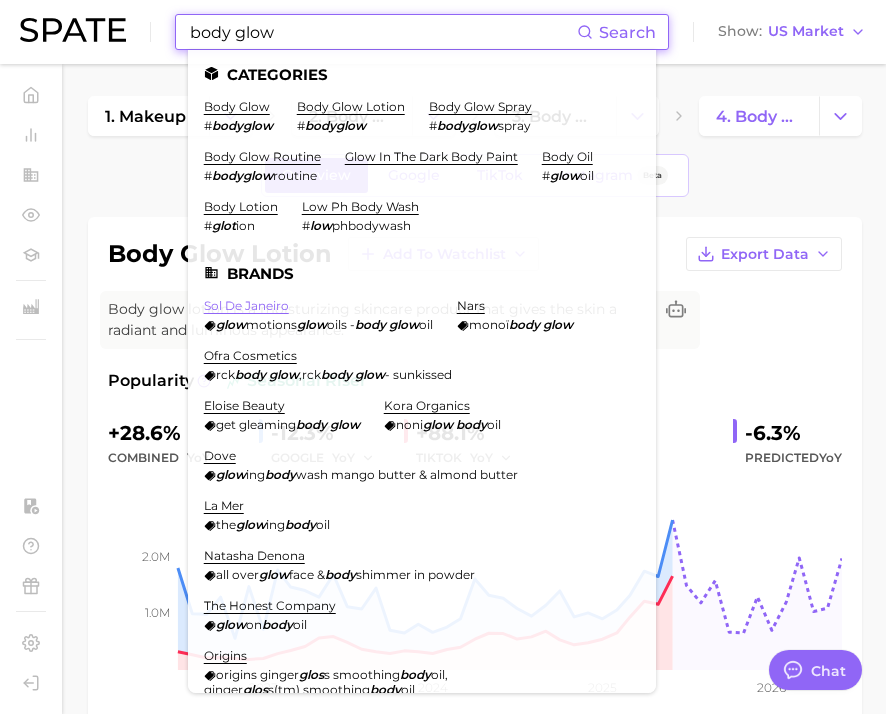 click on "sol de janeiro" at bounding box center (246, 305) 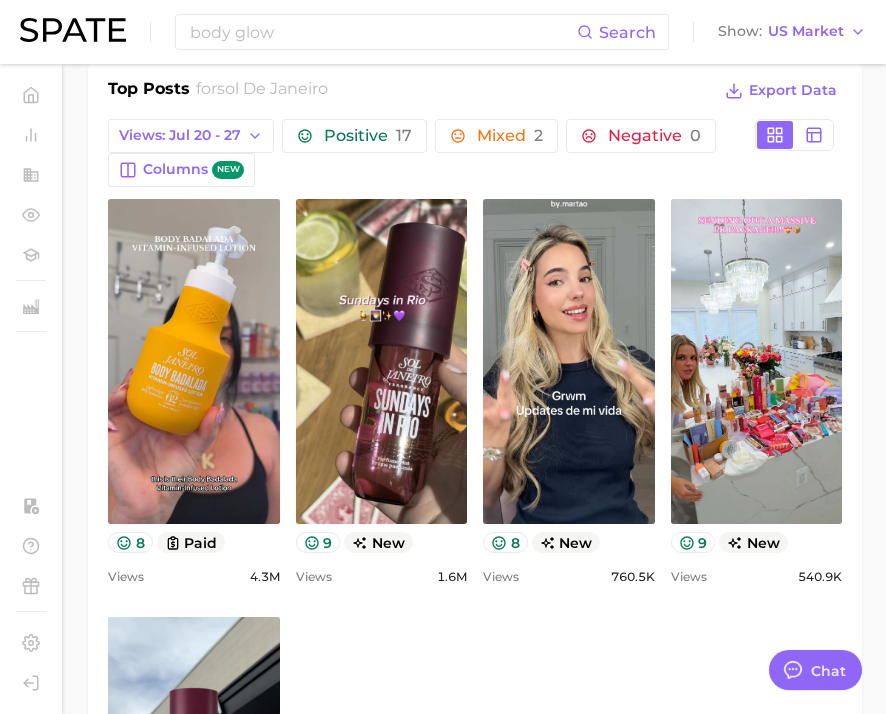 scroll, scrollTop: 952, scrollLeft: 0, axis: vertical 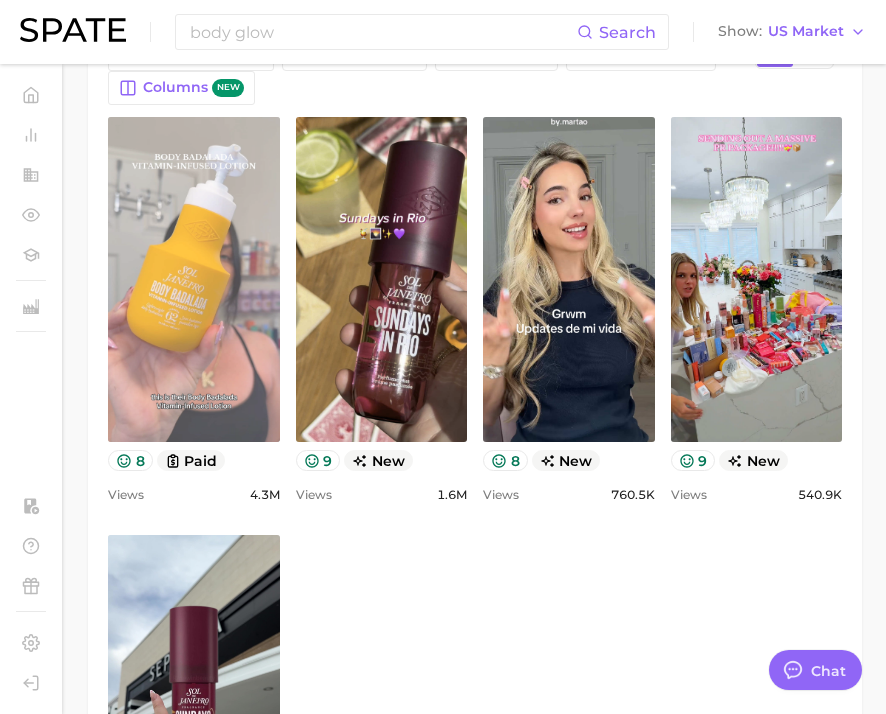 click on "view post on TikTok" at bounding box center [194, 279] 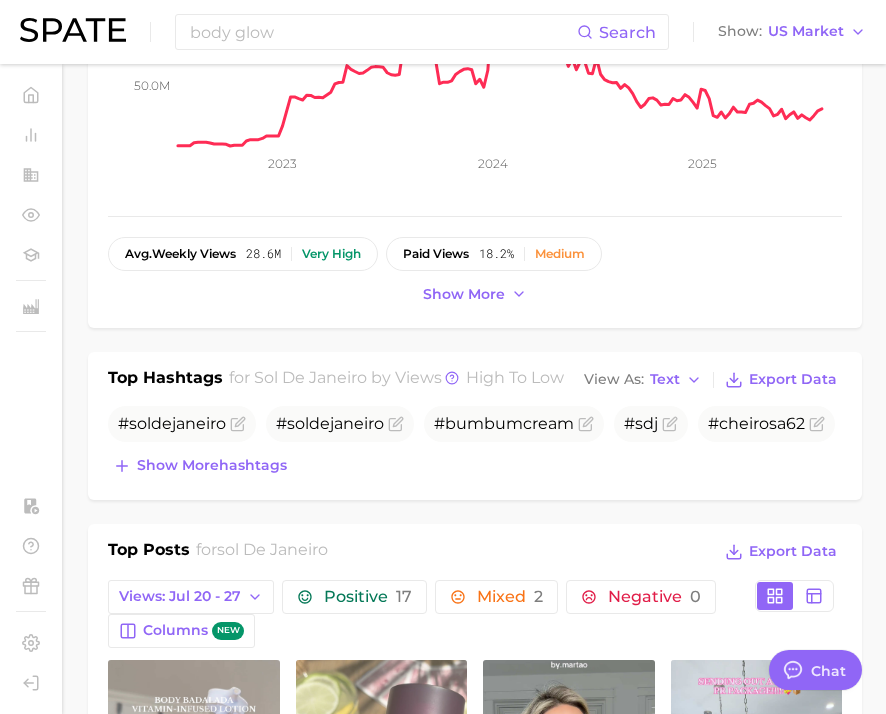 scroll, scrollTop: 405, scrollLeft: 0, axis: vertical 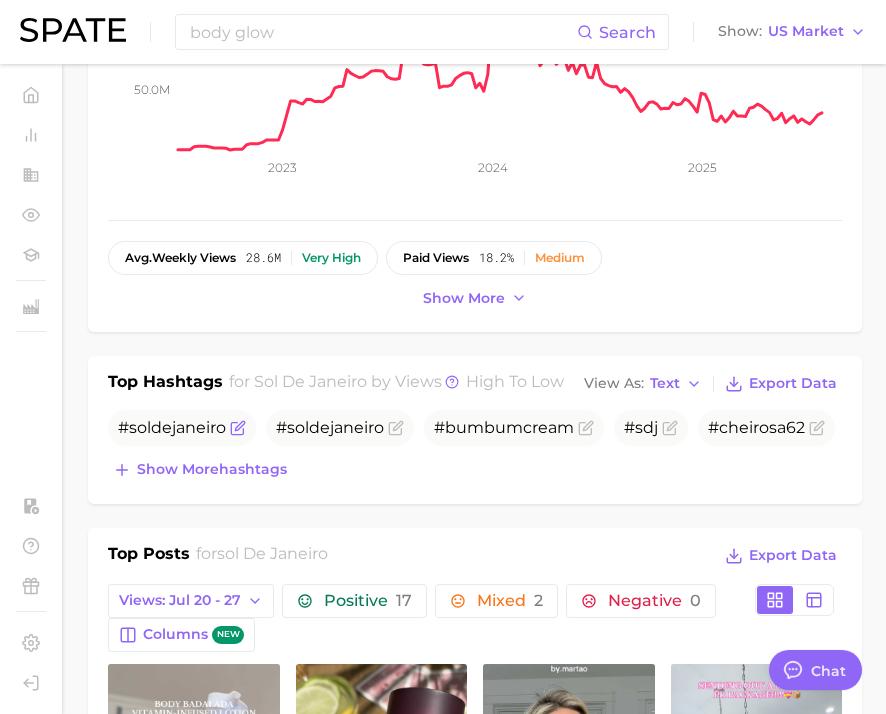 click on "# sol de janiero" at bounding box center [172, 427] 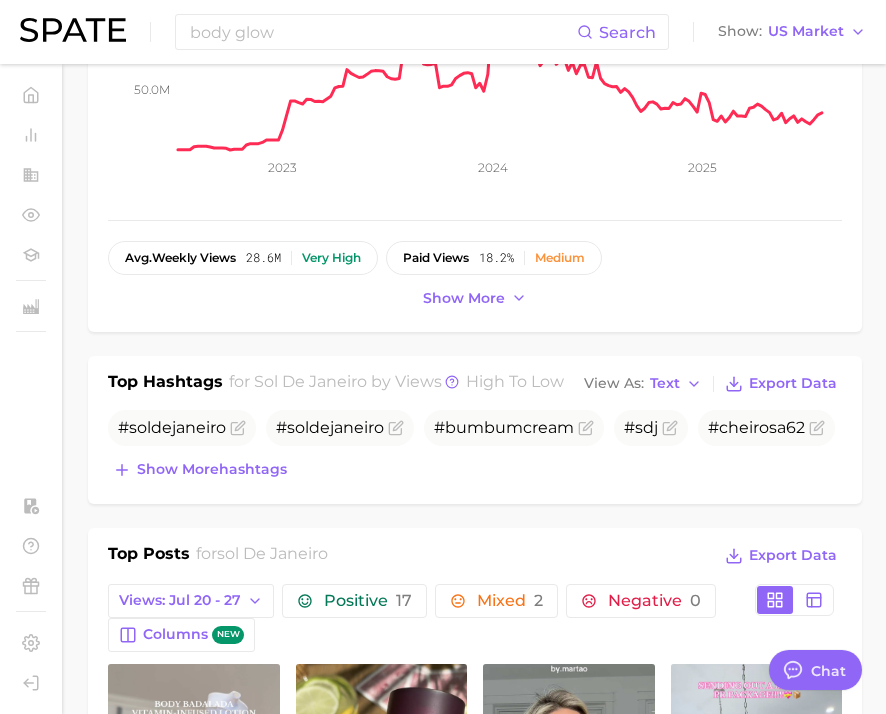 click on "Top Hashtags" at bounding box center [165, 384] 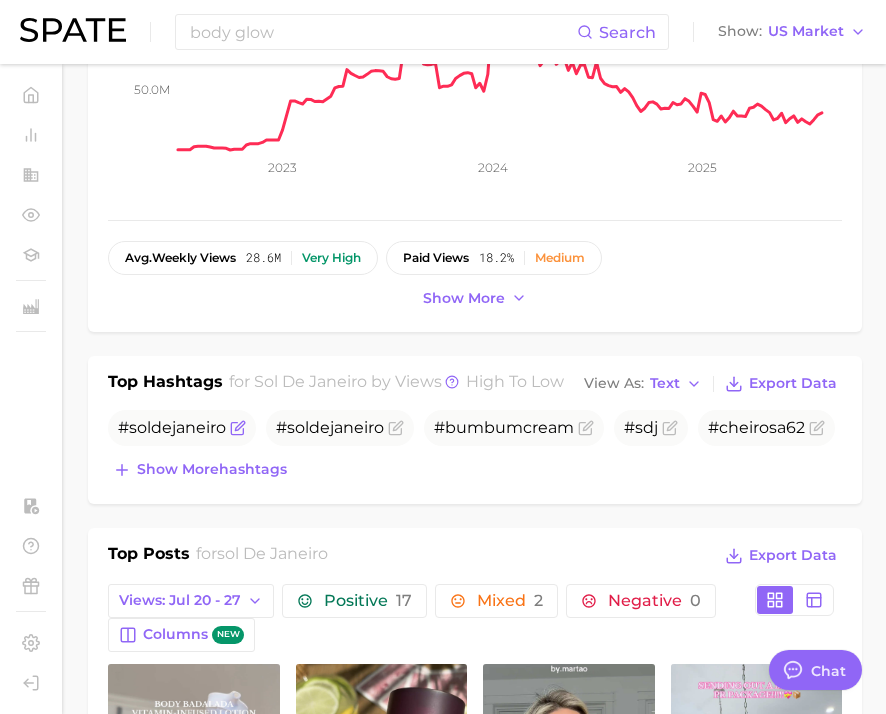 click 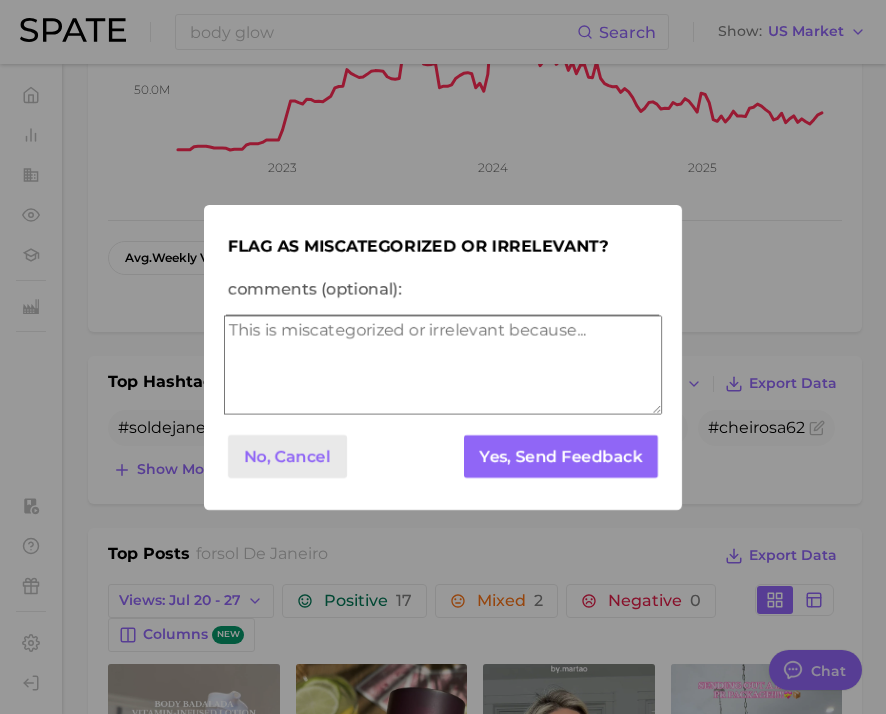click on "No, Cancel" at bounding box center [287, 456] 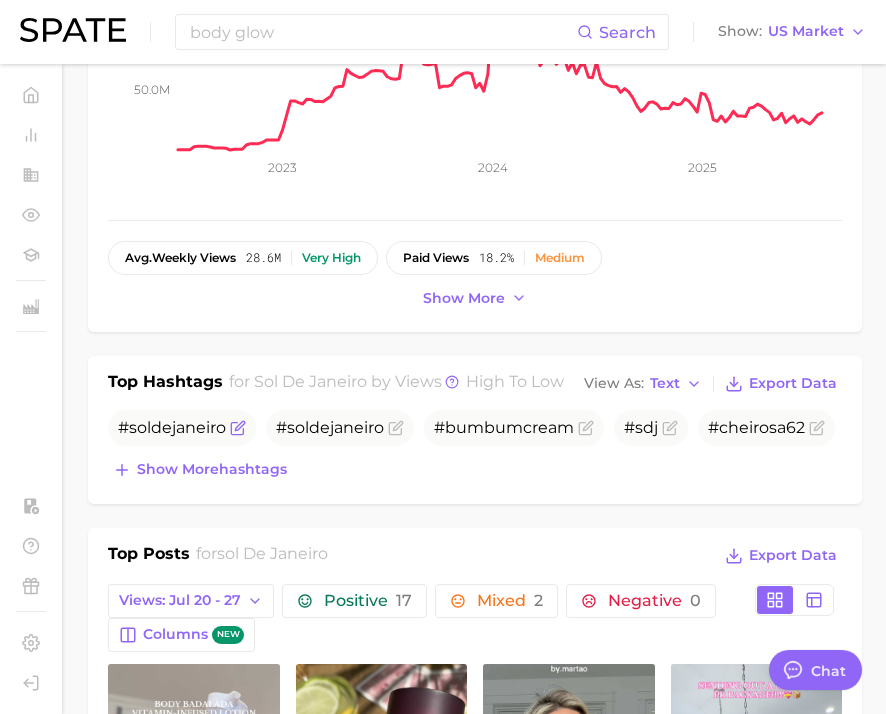 click on "de" at bounding box center (161, 427) 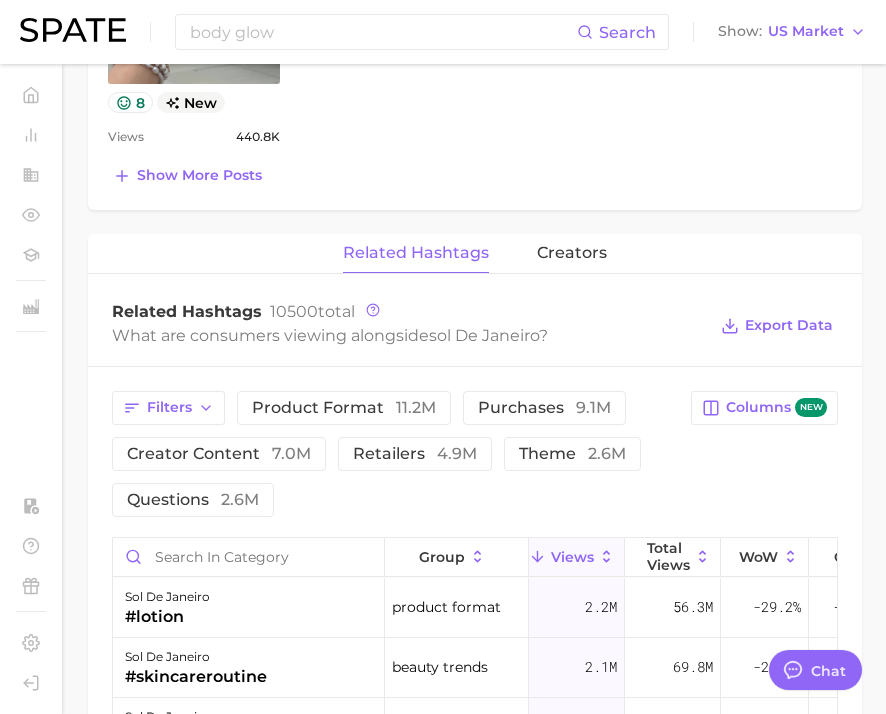 scroll, scrollTop: 2233, scrollLeft: 0, axis: vertical 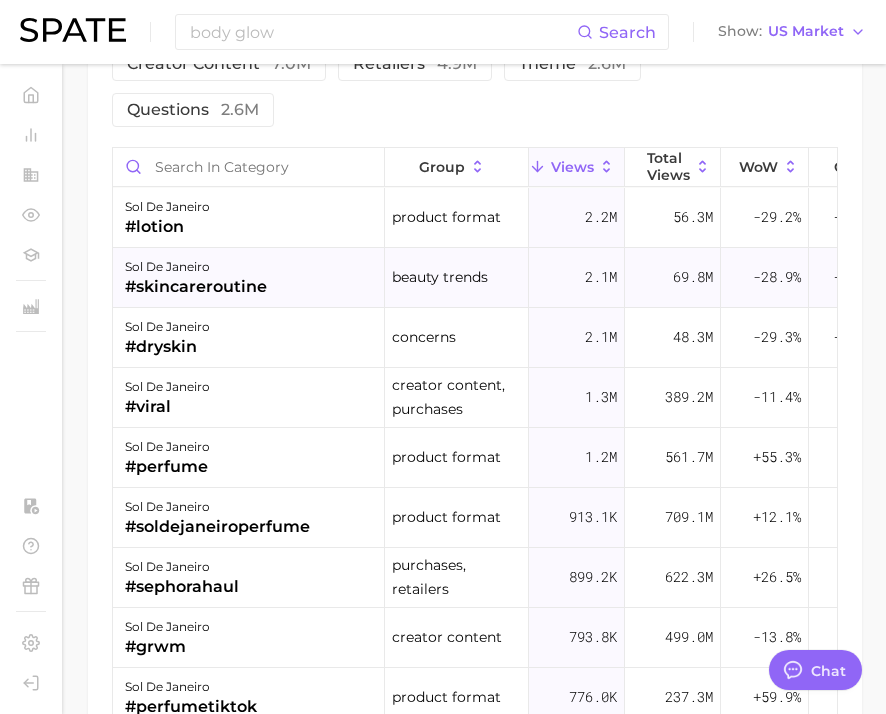 click on "sol de janeiro #skincareroutine" at bounding box center [249, 278] 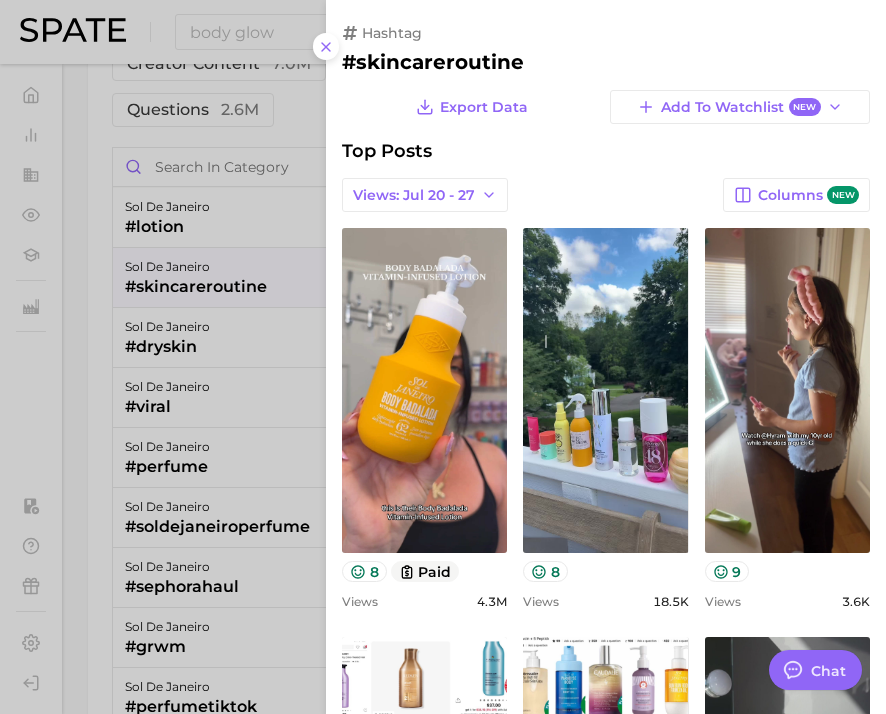 scroll, scrollTop: 0, scrollLeft: 0, axis: both 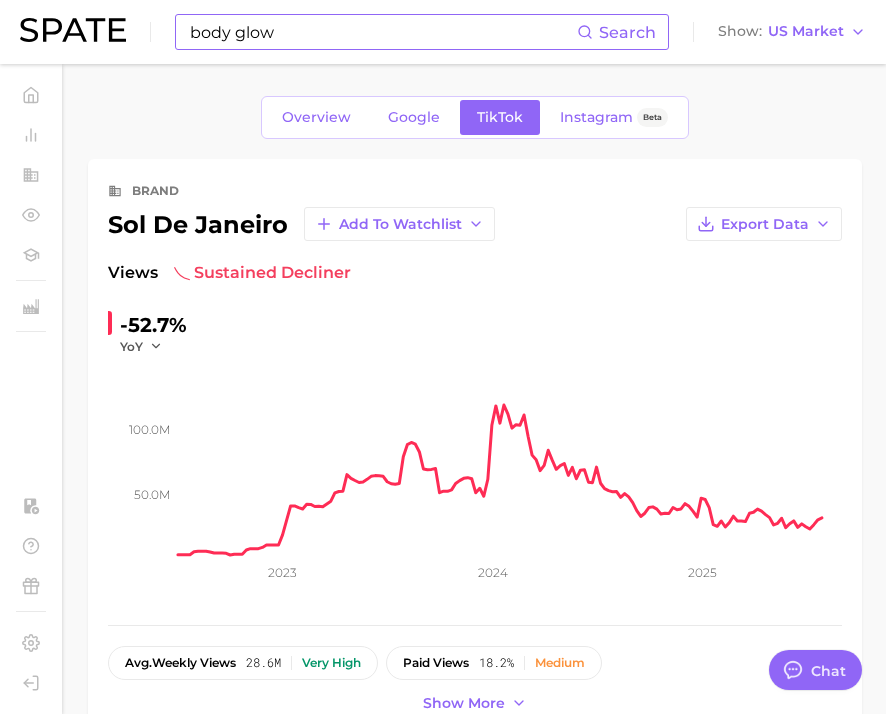 click on "body glow" at bounding box center [382, 32] 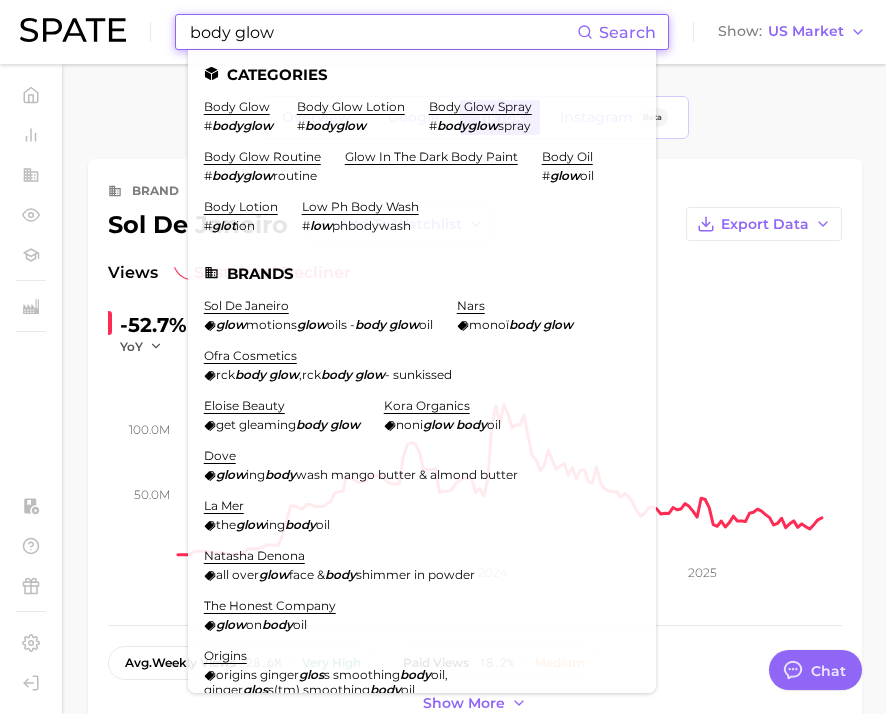 click on "body glow" at bounding box center (382, 32) 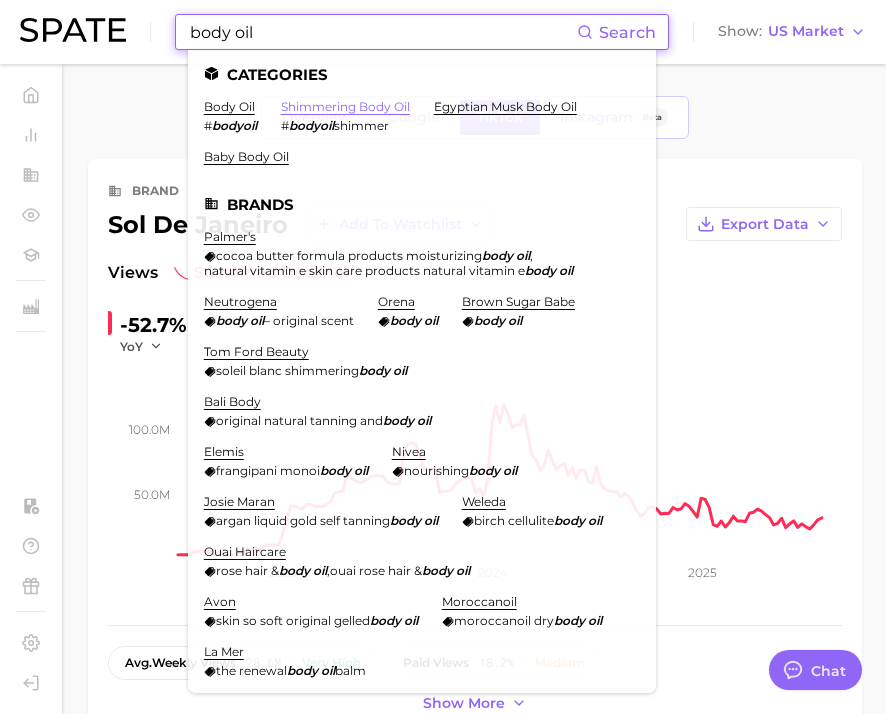 type on "body oil" 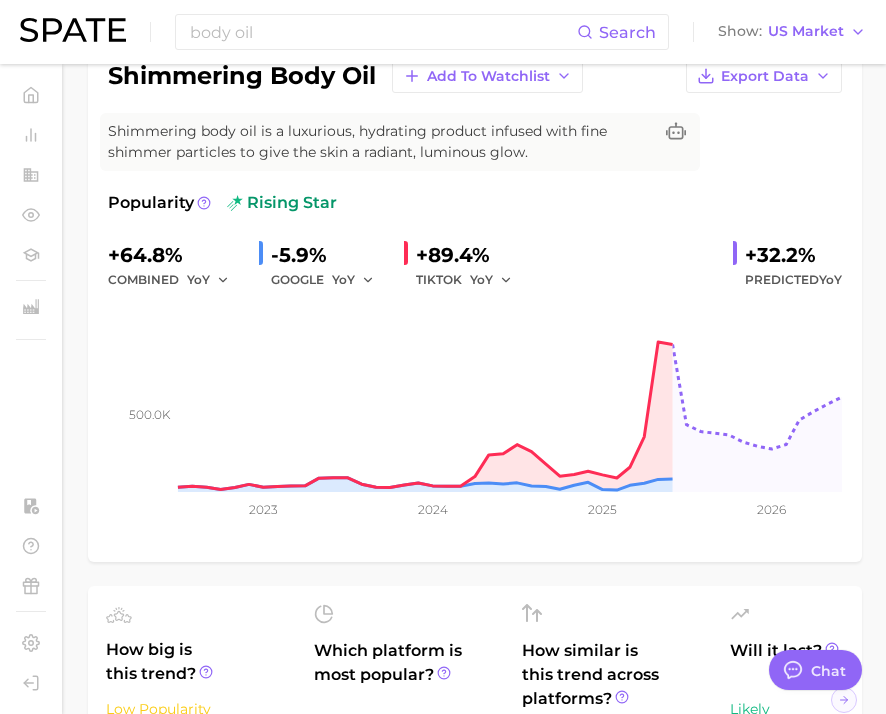scroll, scrollTop: 189, scrollLeft: 0, axis: vertical 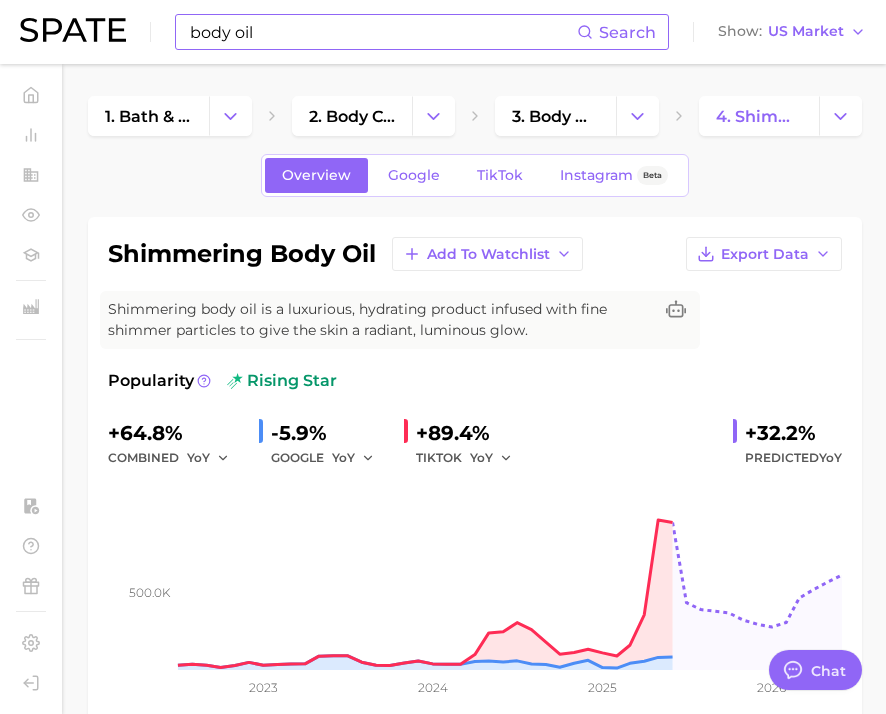 click on "body oil" at bounding box center [382, 32] 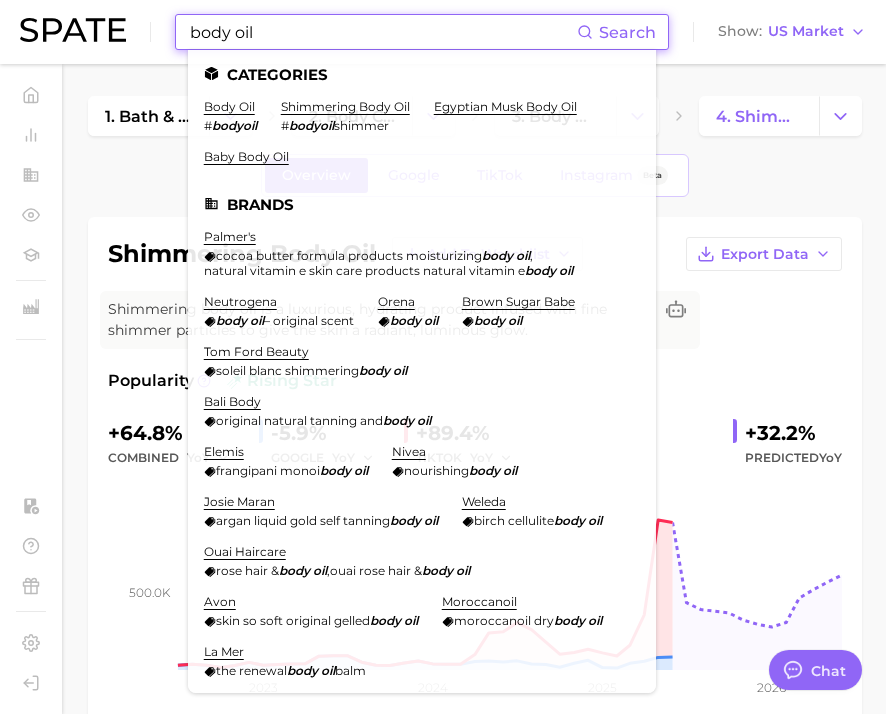 click on "body oil" at bounding box center (382, 32) 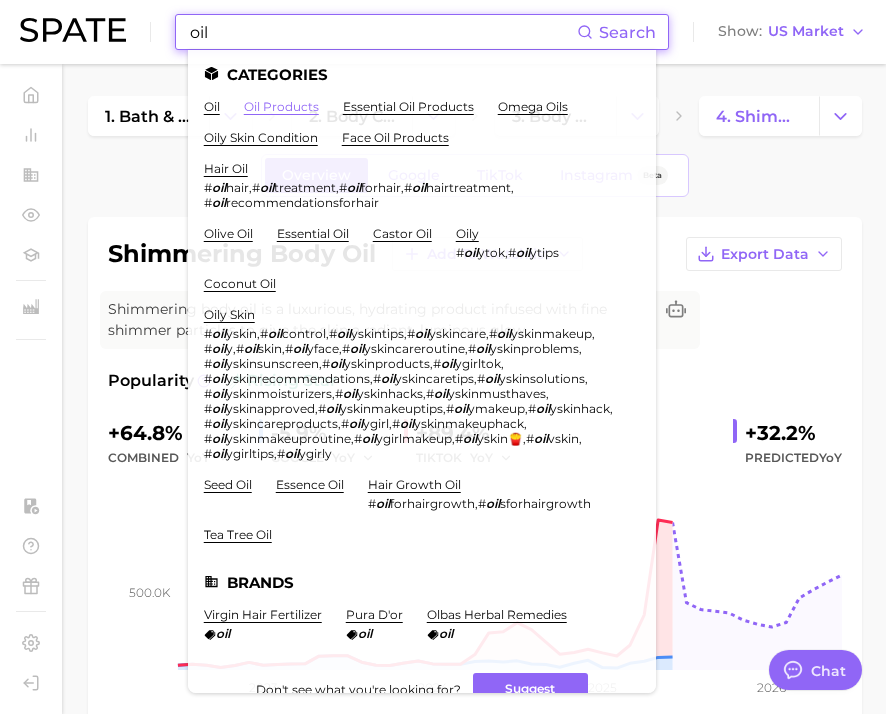 type on "oil" 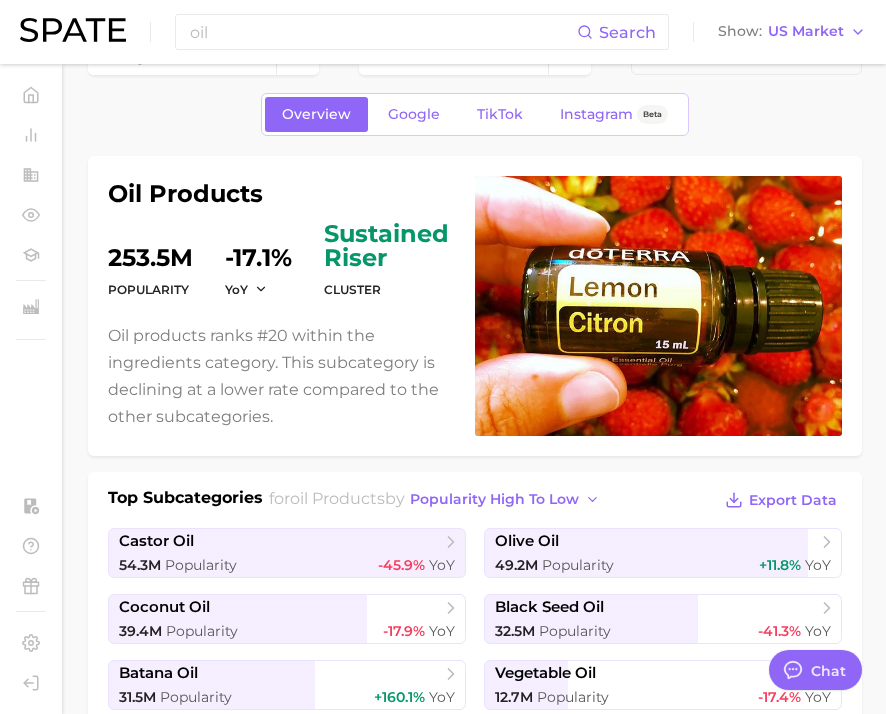 scroll, scrollTop: 72, scrollLeft: 0, axis: vertical 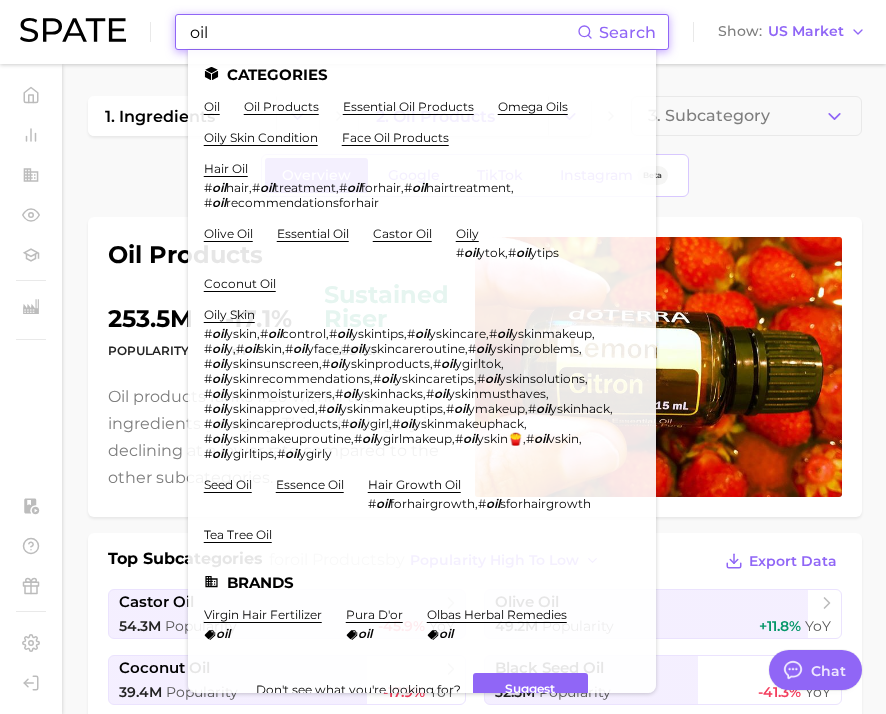 click on "oil" at bounding box center (382, 32) 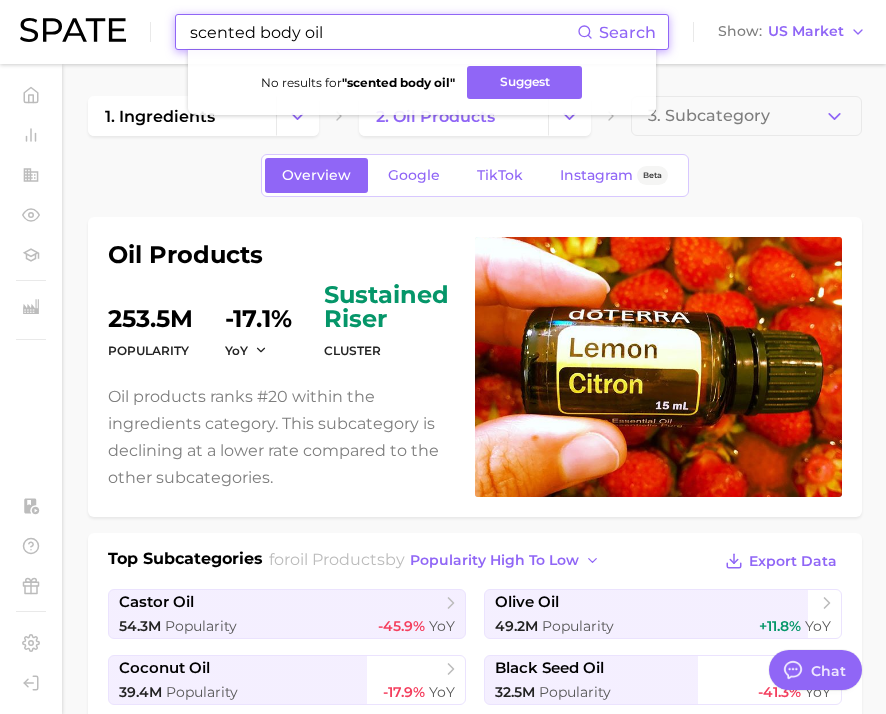 type on "scented body oil" 